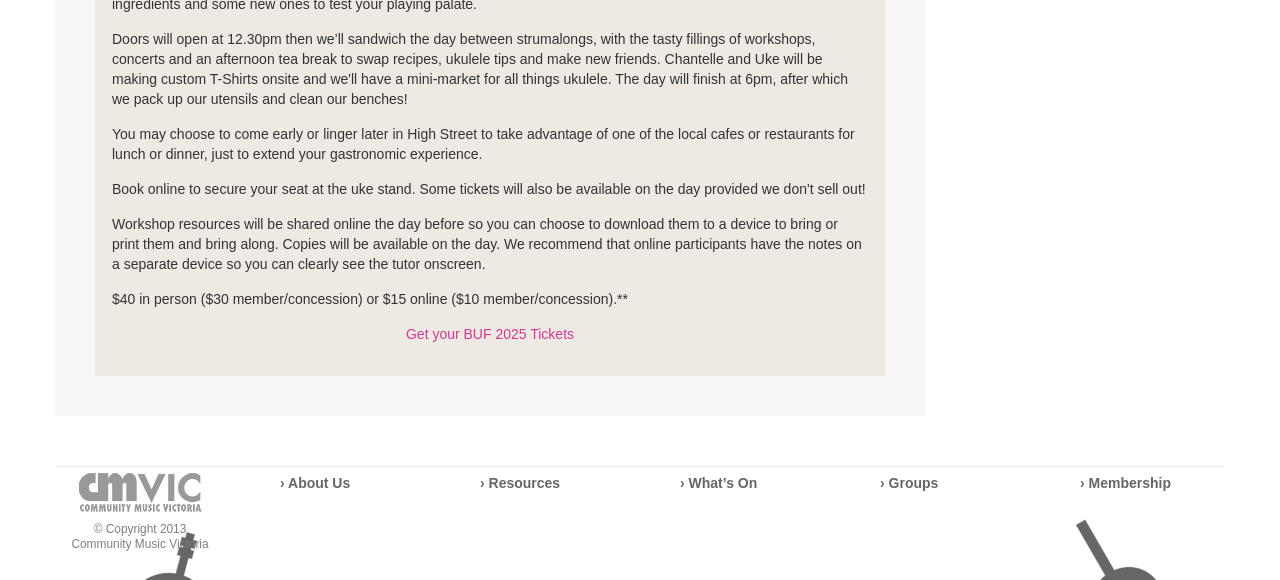 scroll, scrollTop: 968, scrollLeft: 0, axis: vertical 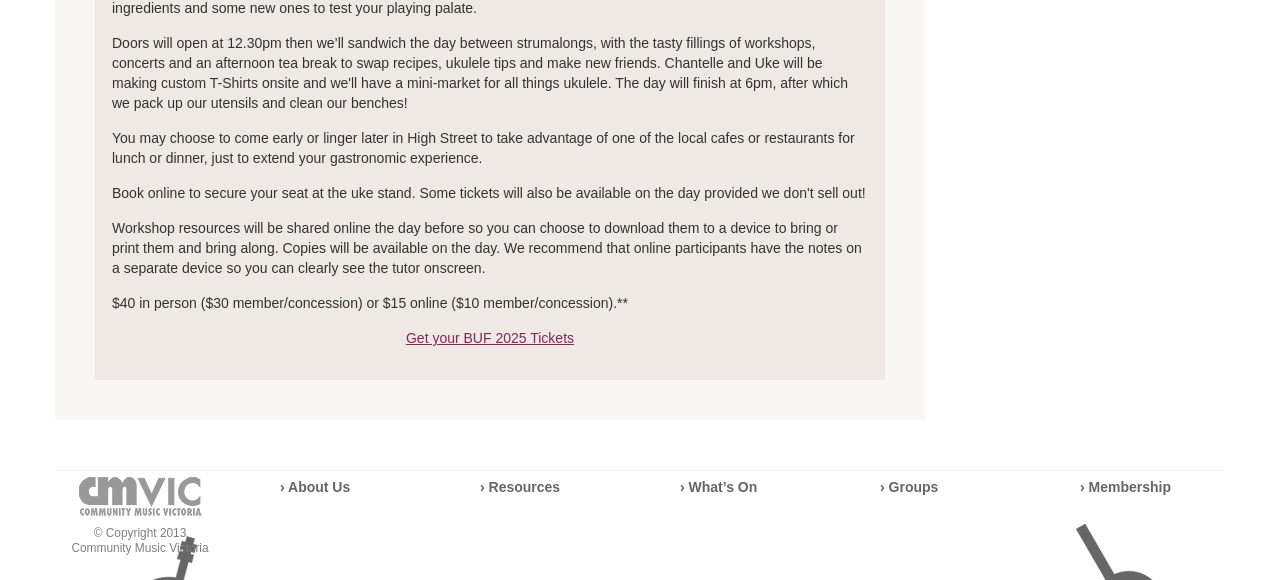 click on "Get your BUF 2025 Tickets" at bounding box center [490, 338] 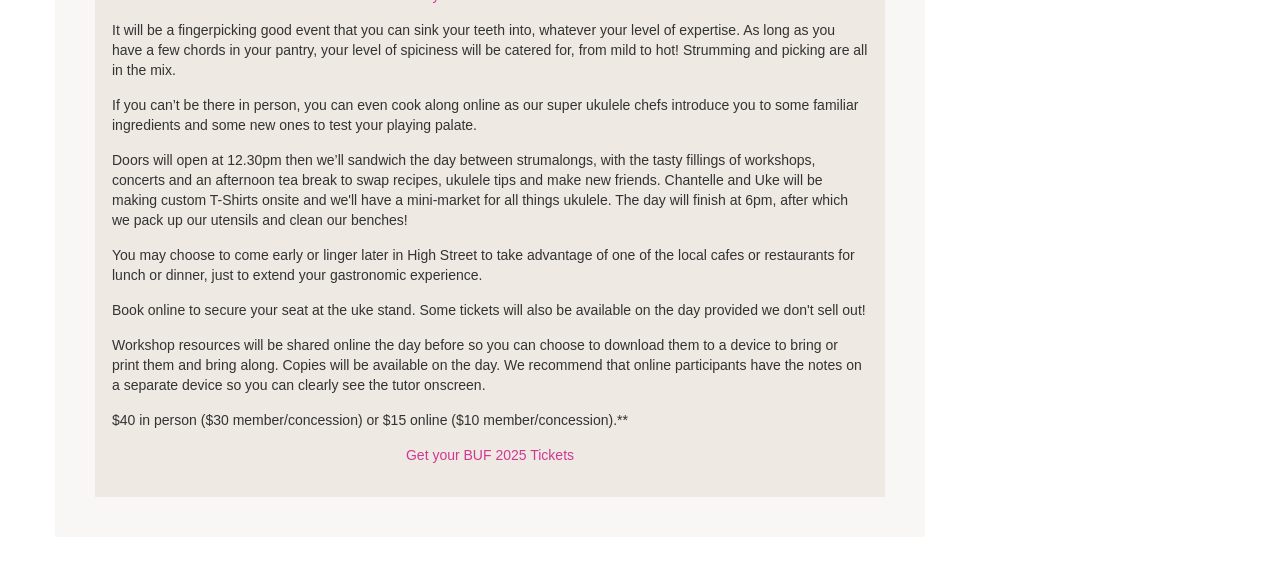 scroll, scrollTop: 0, scrollLeft: 0, axis: both 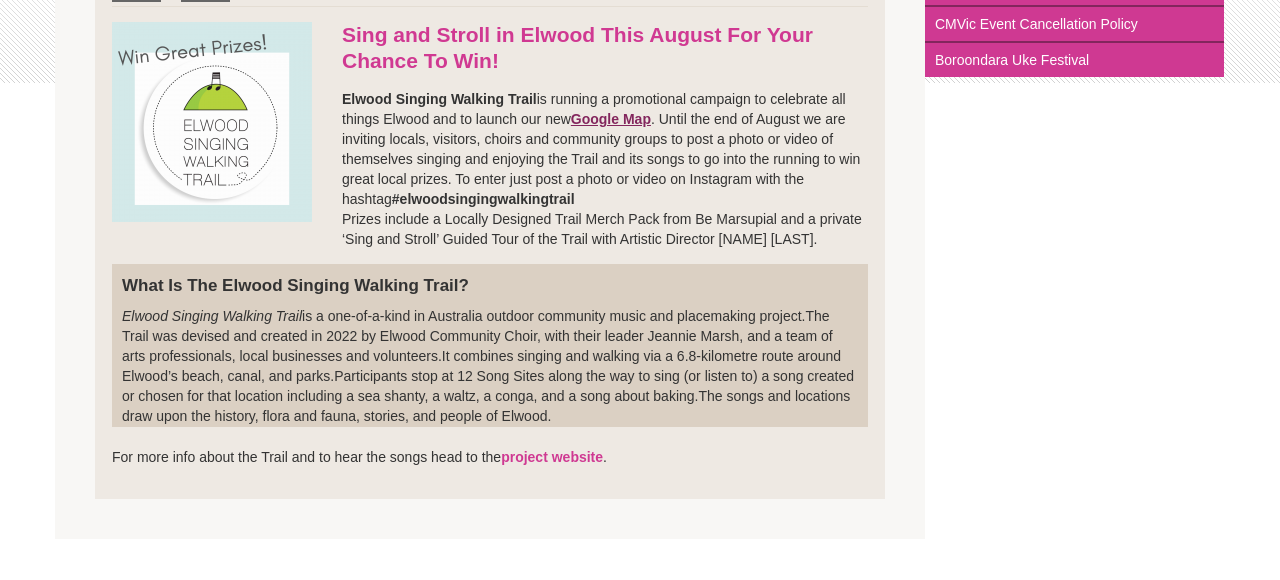 click on "Google Map" at bounding box center (611, 119) 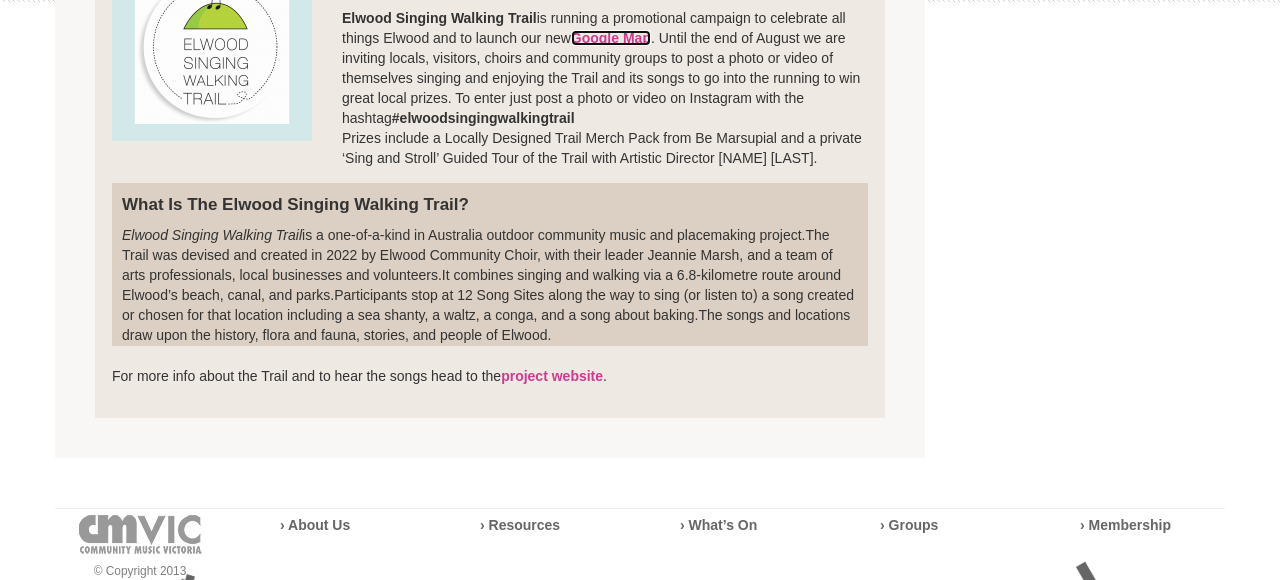 scroll, scrollTop: 596, scrollLeft: 0, axis: vertical 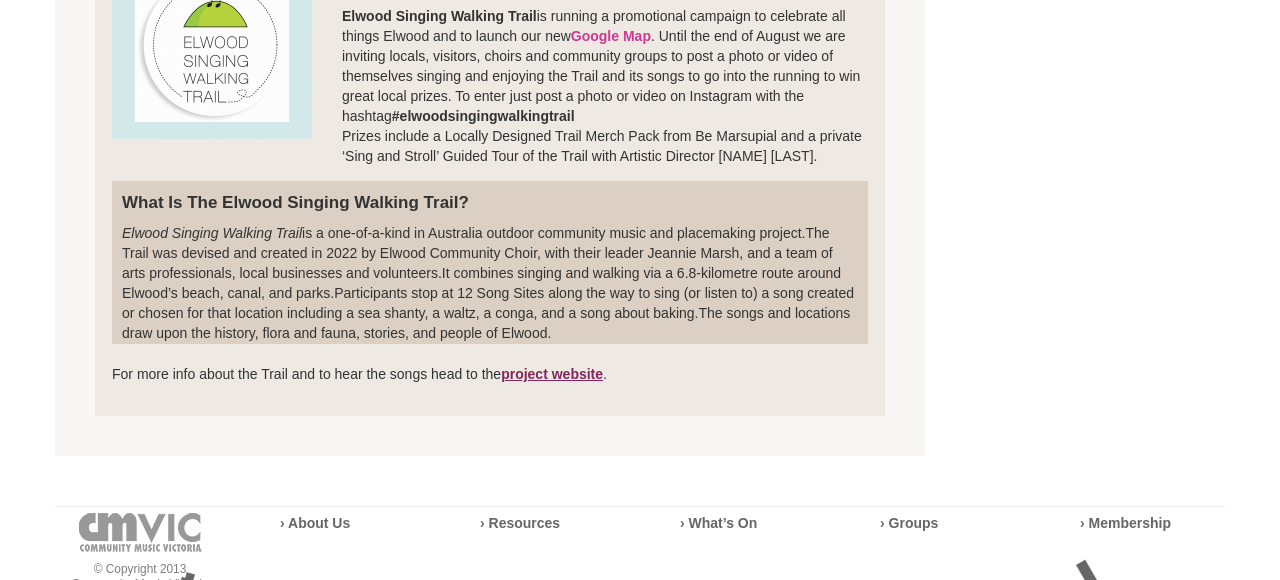 click on "project website" at bounding box center [552, 374] 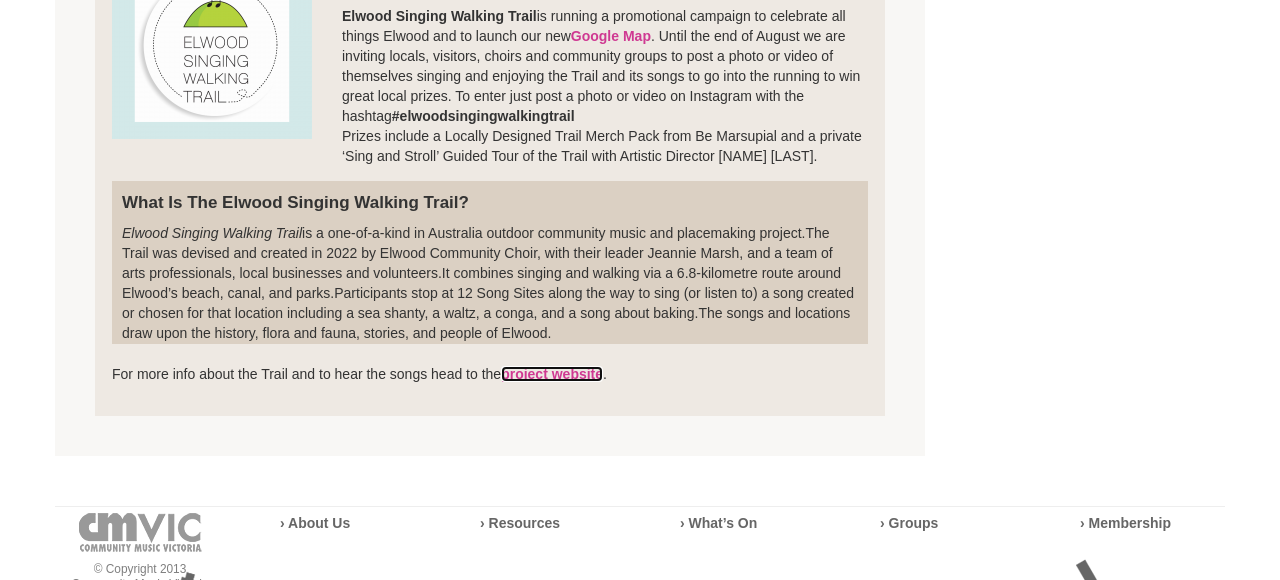 scroll, scrollTop: 0, scrollLeft: 0, axis: both 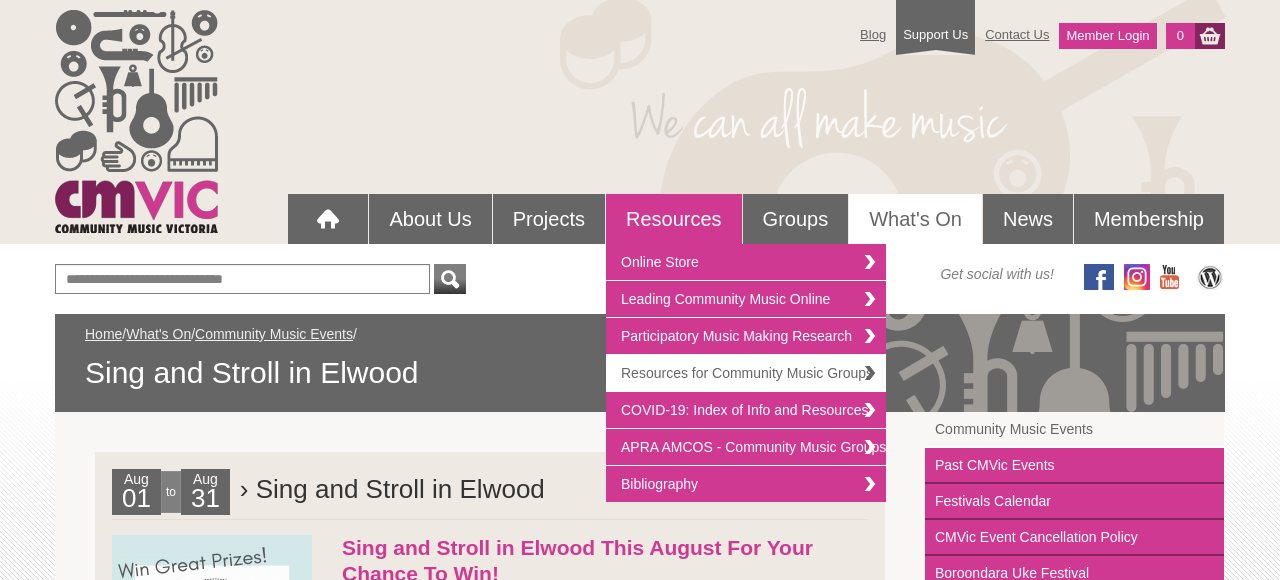 click on "Resources for Community Music Groups" at bounding box center (746, 373) 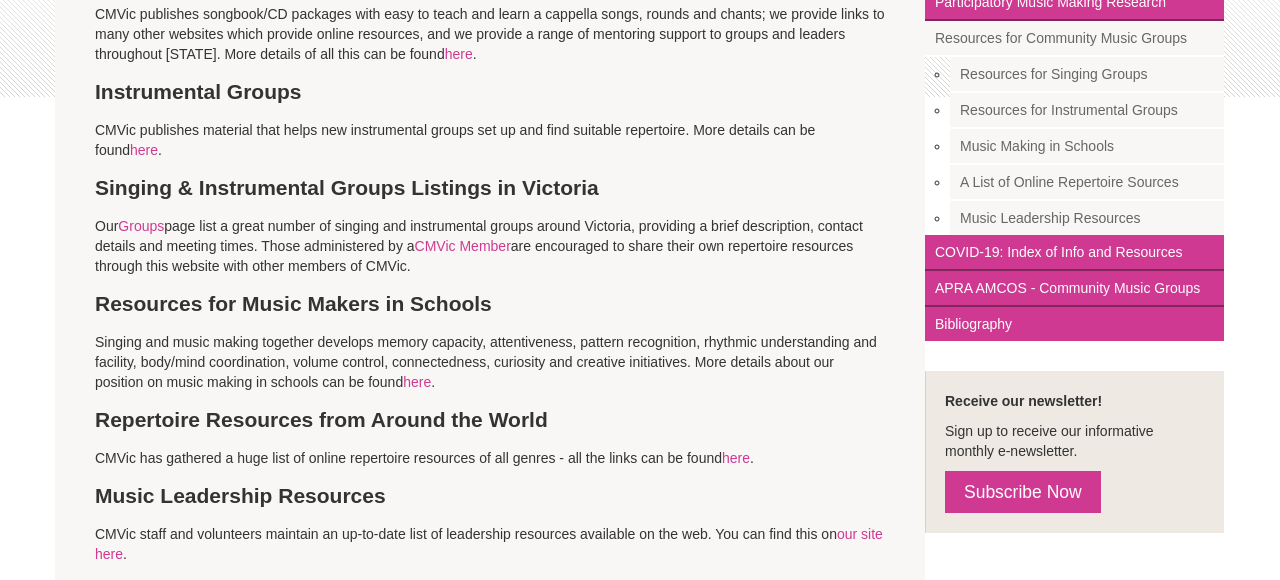 scroll, scrollTop: 492, scrollLeft: 0, axis: vertical 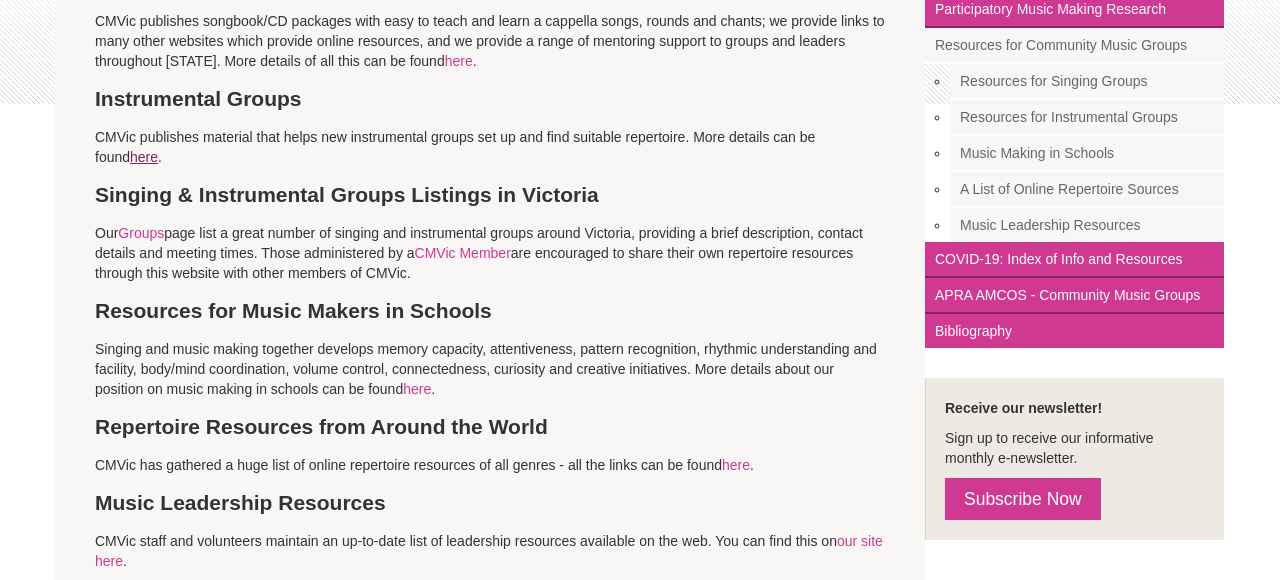 click on "here" at bounding box center (144, 157) 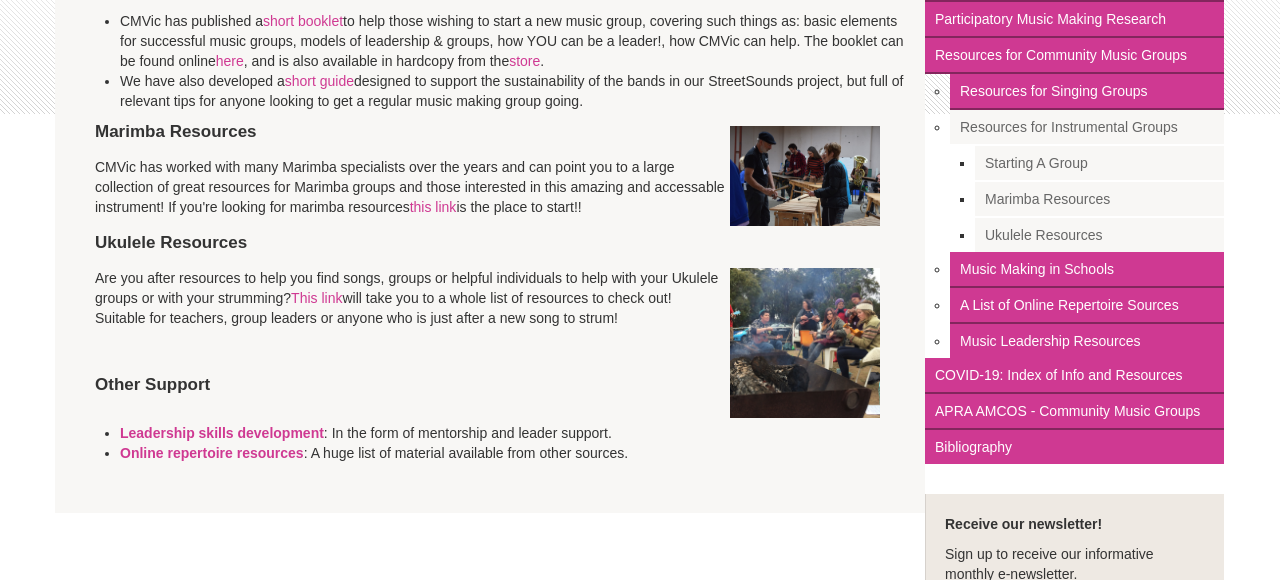 scroll, scrollTop: 485, scrollLeft: 0, axis: vertical 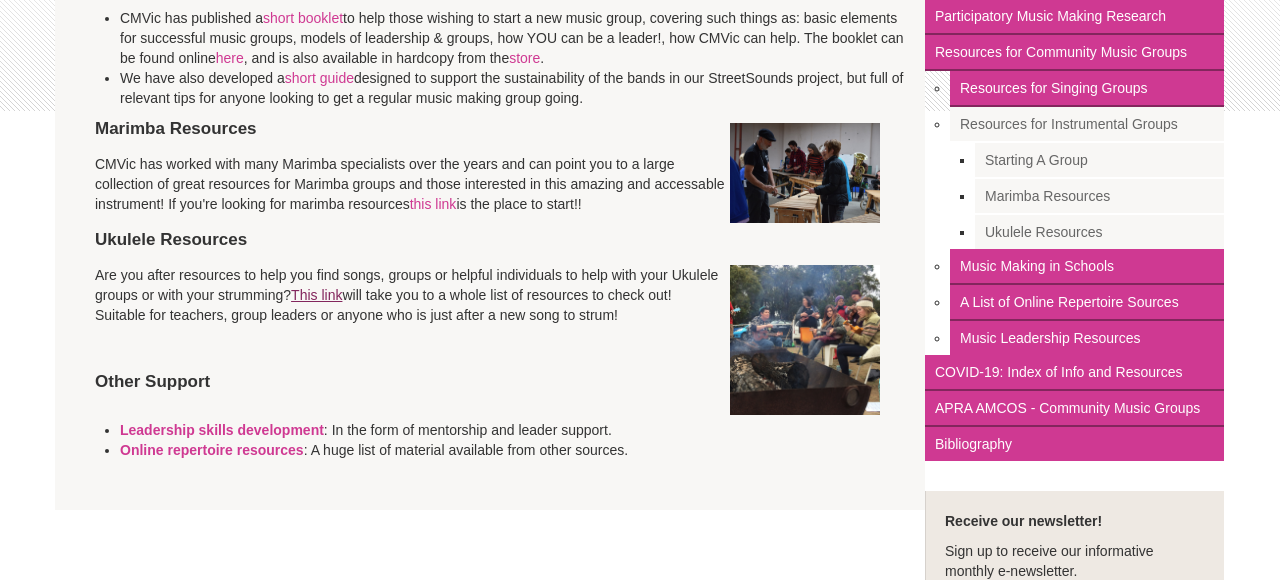 click on "This link" at bounding box center [316, 295] 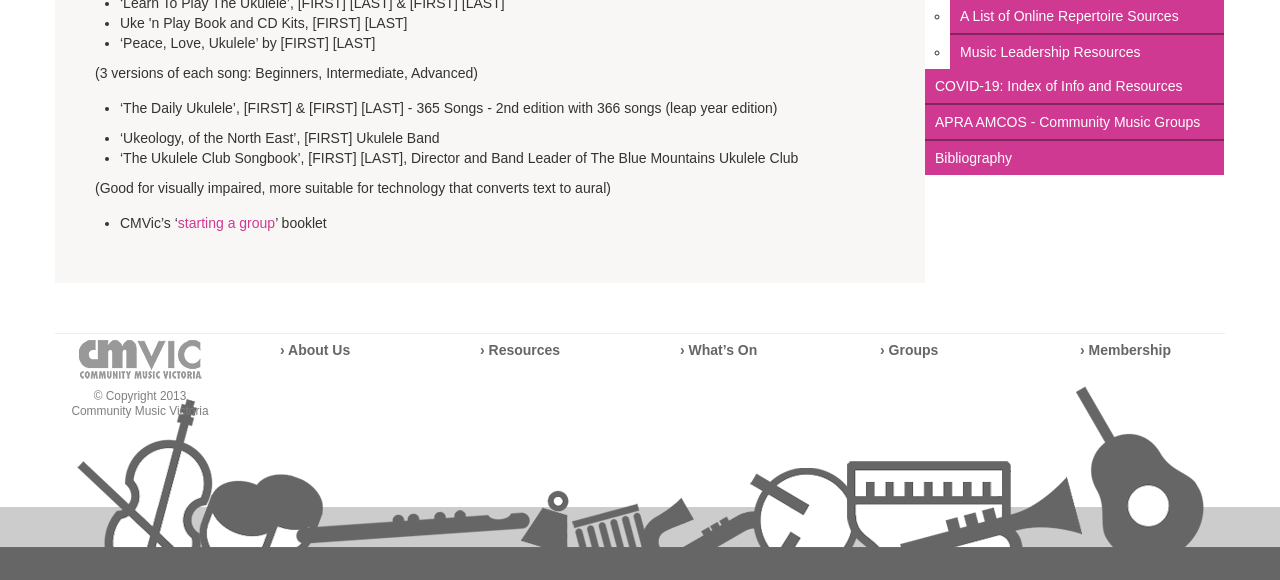 scroll, scrollTop: 773, scrollLeft: 0, axis: vertical 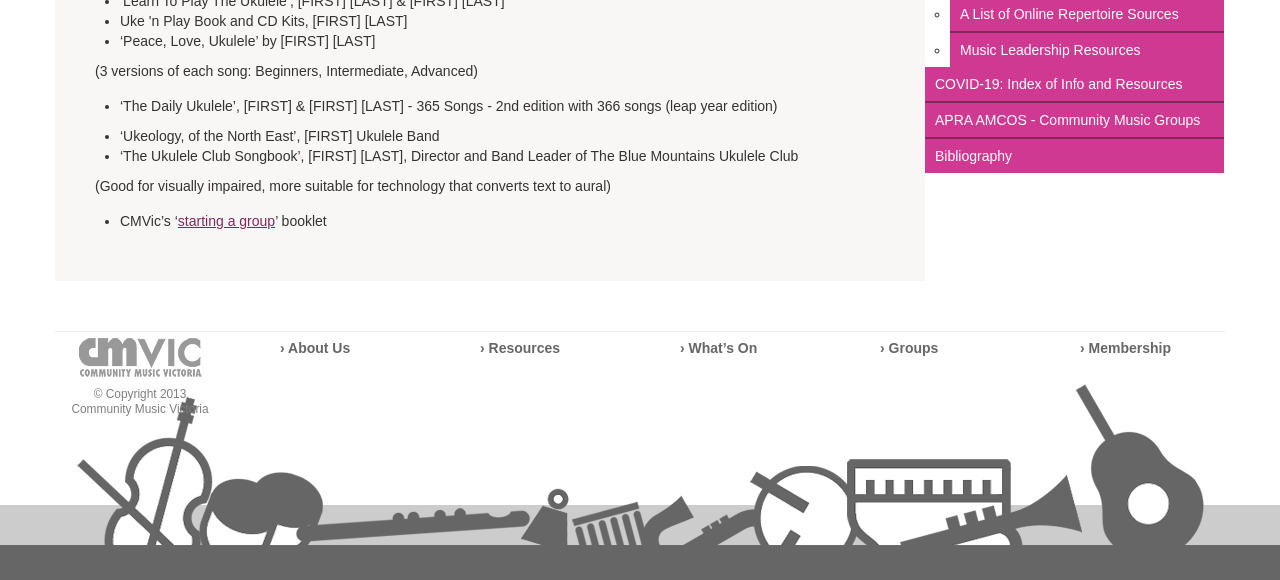 click on "starting a group" at bounding box center [226, 221] 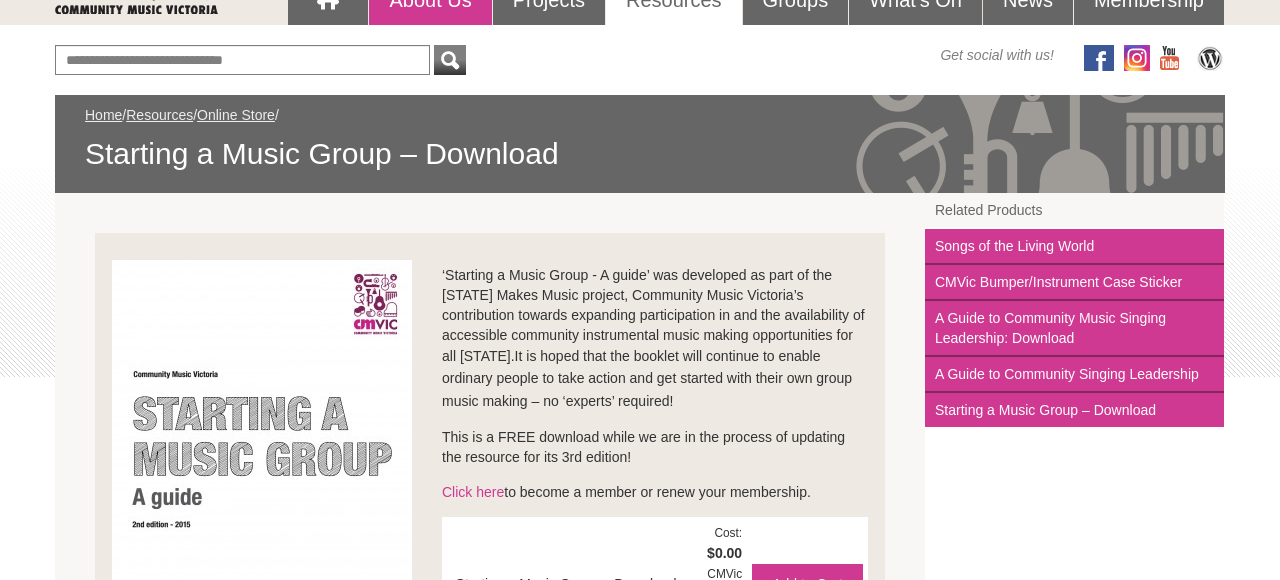scroll, scrollTop: 220, scrollLeft: 0, axis: vertical 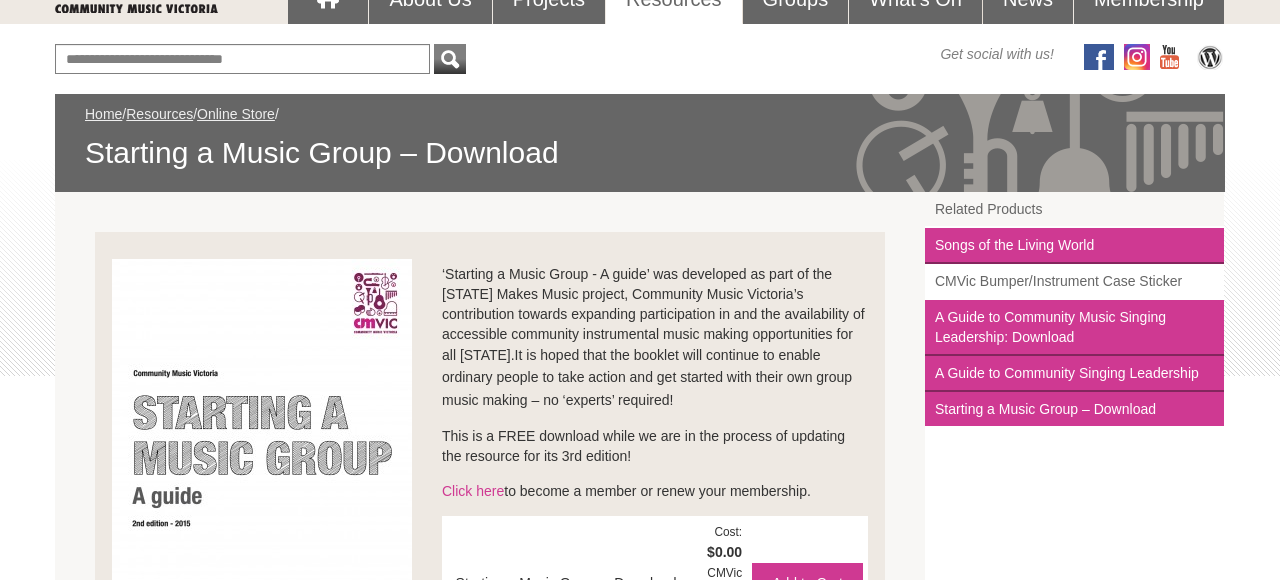 click on "CMVic Bumper/Instrument Case Sticker" at bounding box center (1074, 282) 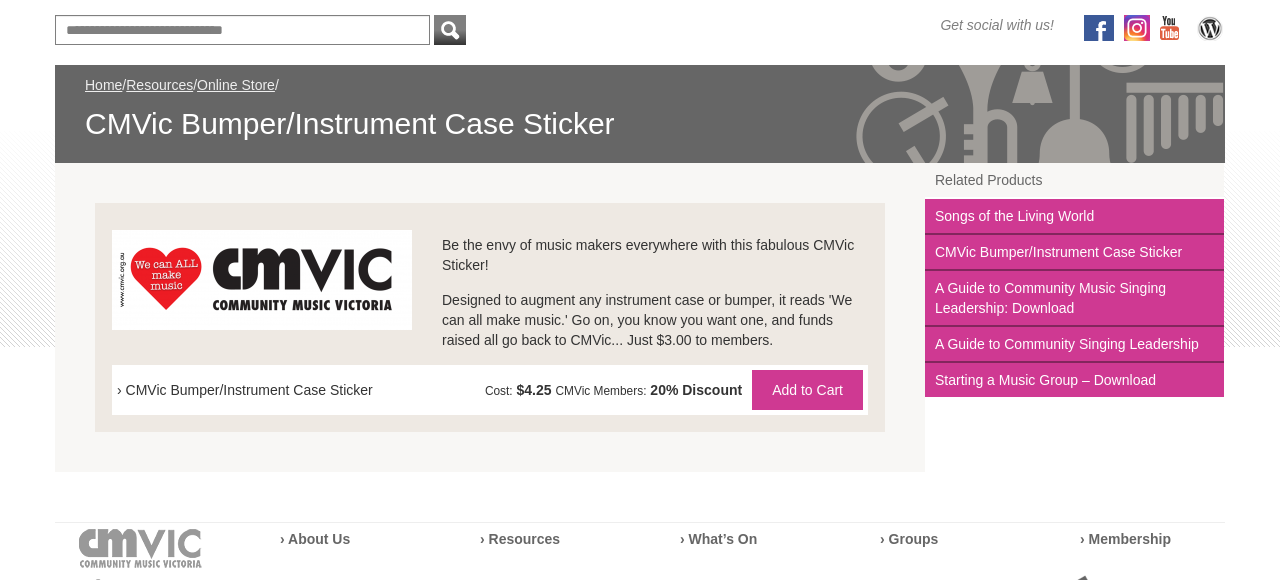 scroll, scrollTop: 251, scrollLeft: 0, axis: vertical 